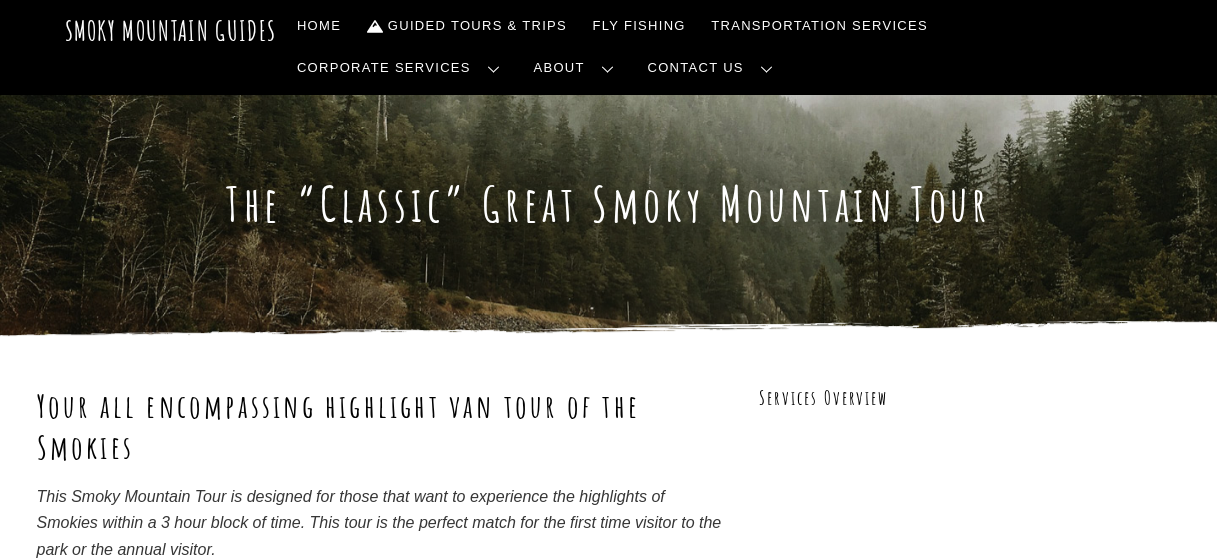 scroll, scrollTop: 163, scrollLeft: 0, axis: vertical 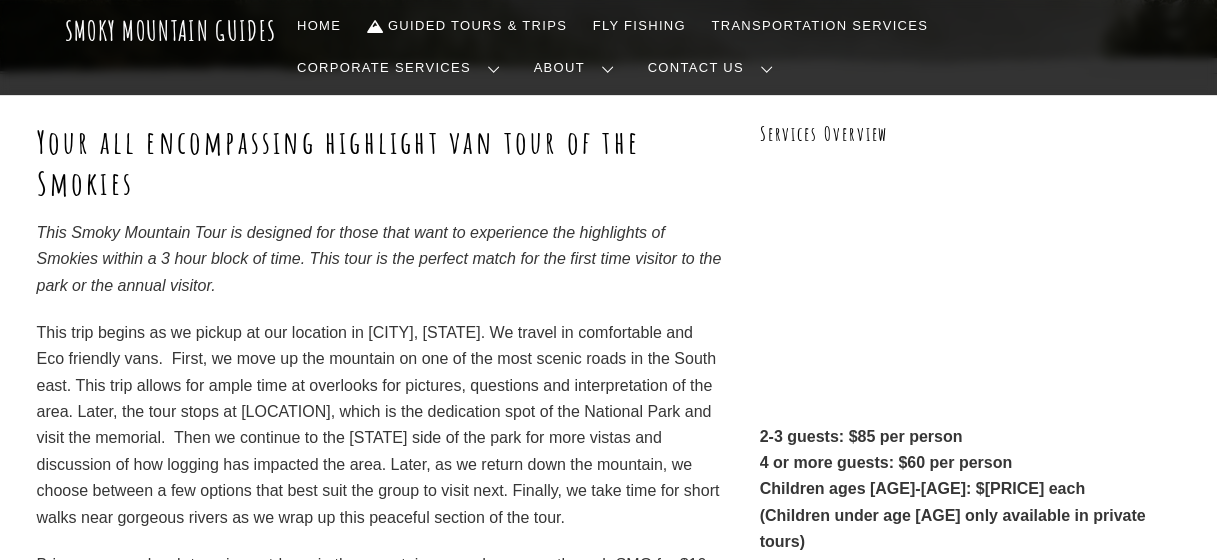 click on "This Smoky Mountain Tour is designed for those that want to experience the highlights of Smokies within a 3 hour block of time. This tour is the perfect match for the first time visitor to the park or the annual visitor." at bounding box center (379, 259) 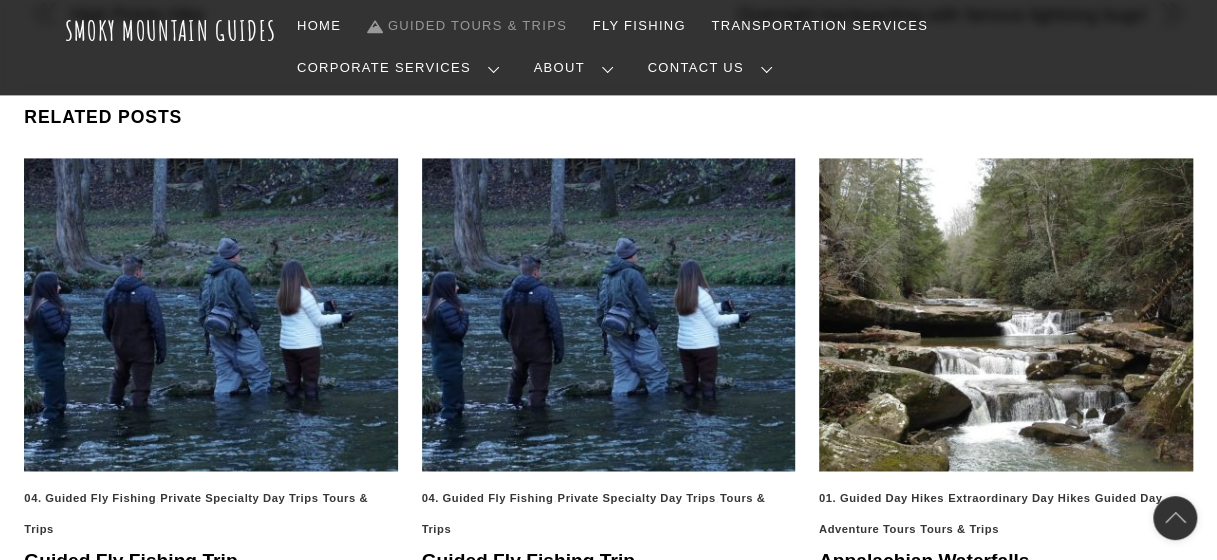 scroll, scrollTop: 1323, scrollLeft: 0, axis: vertical 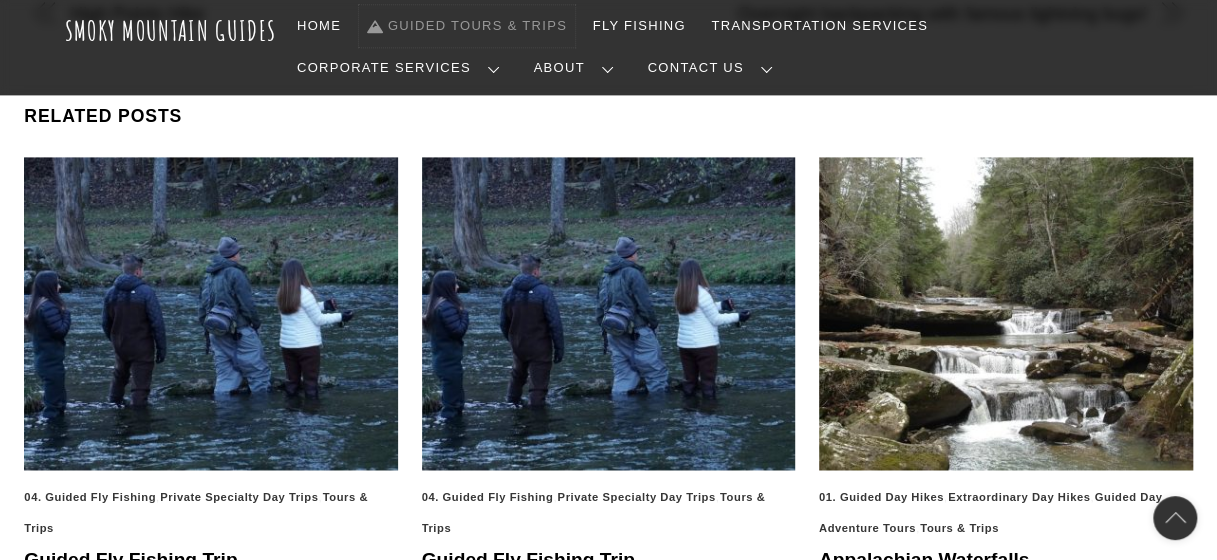click on "Guided Tours & Trips" at bounding box center (467, 26) 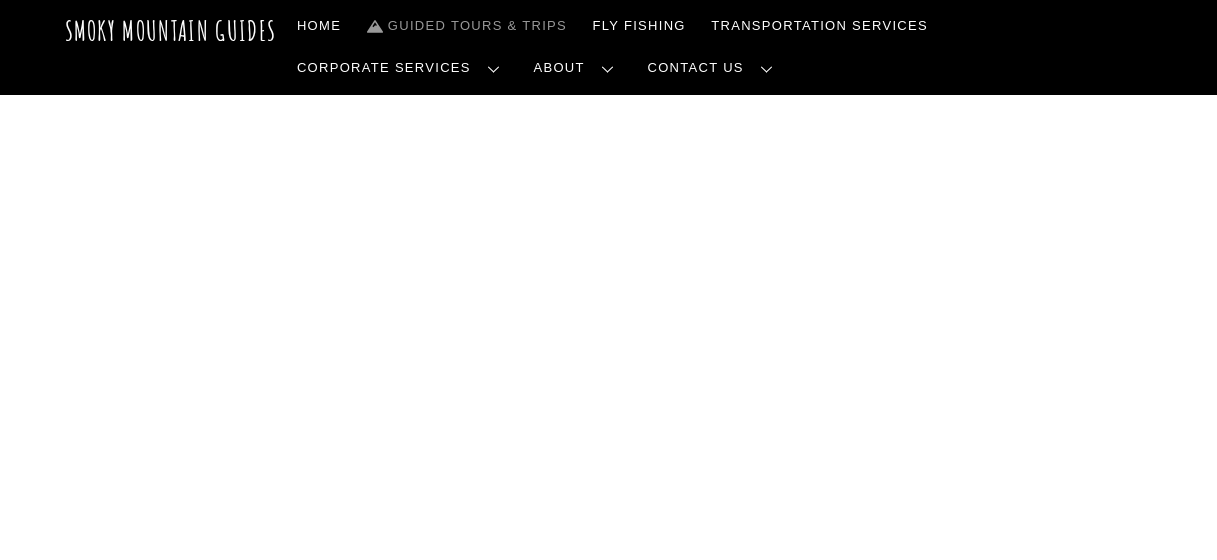 scroll, scrollTop: 0, scrollLeft: 0, axis: both 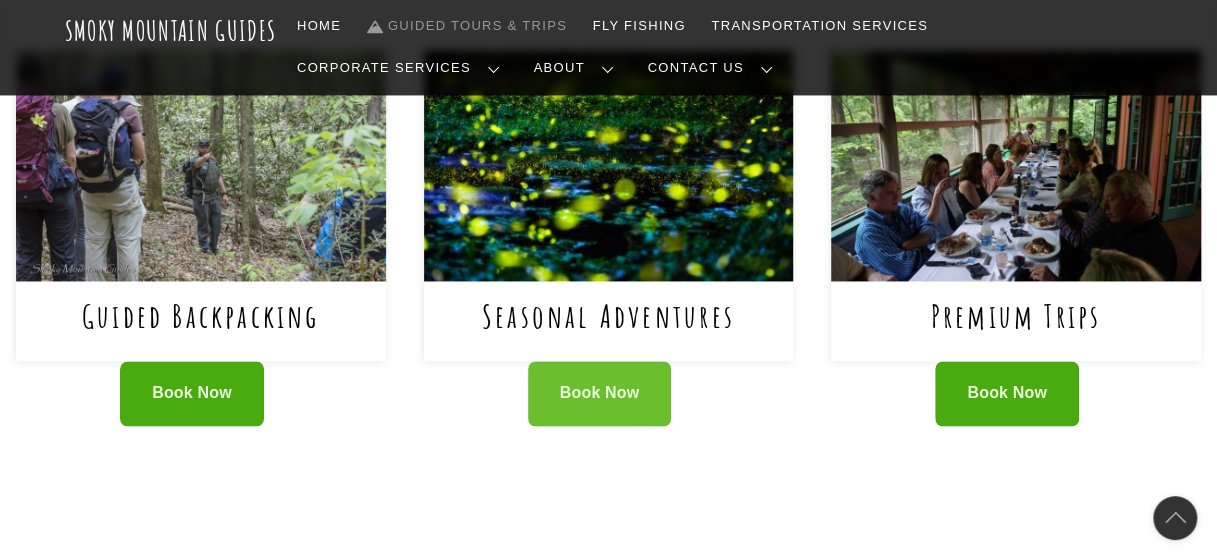click on "Book Now" at bounding box center [600, 393] 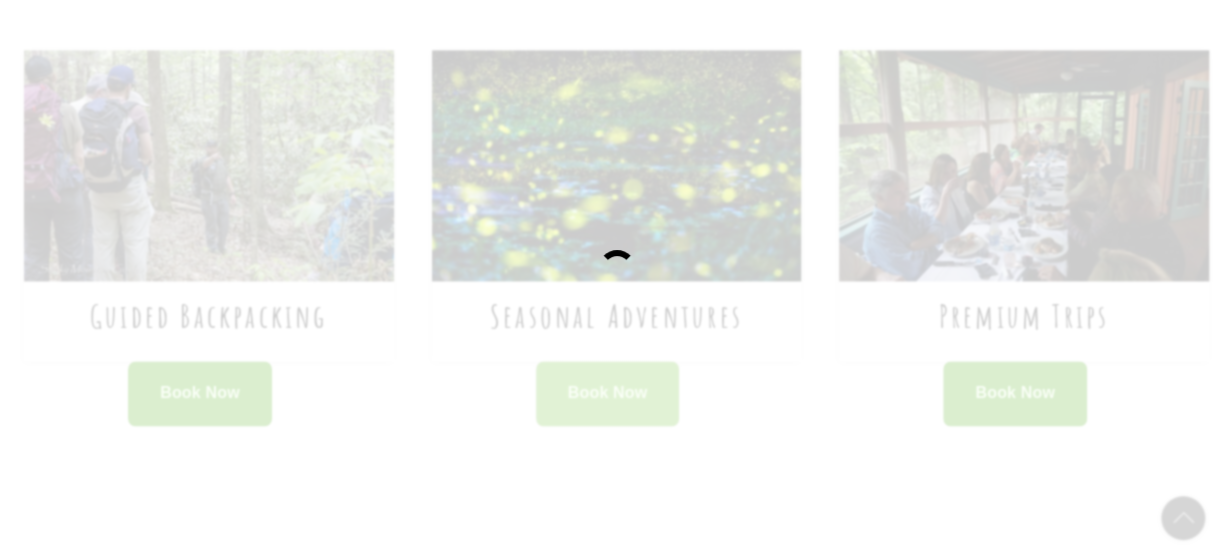 scroll, scrollTop: 1400, scrollLeft: 0, axis: vertical 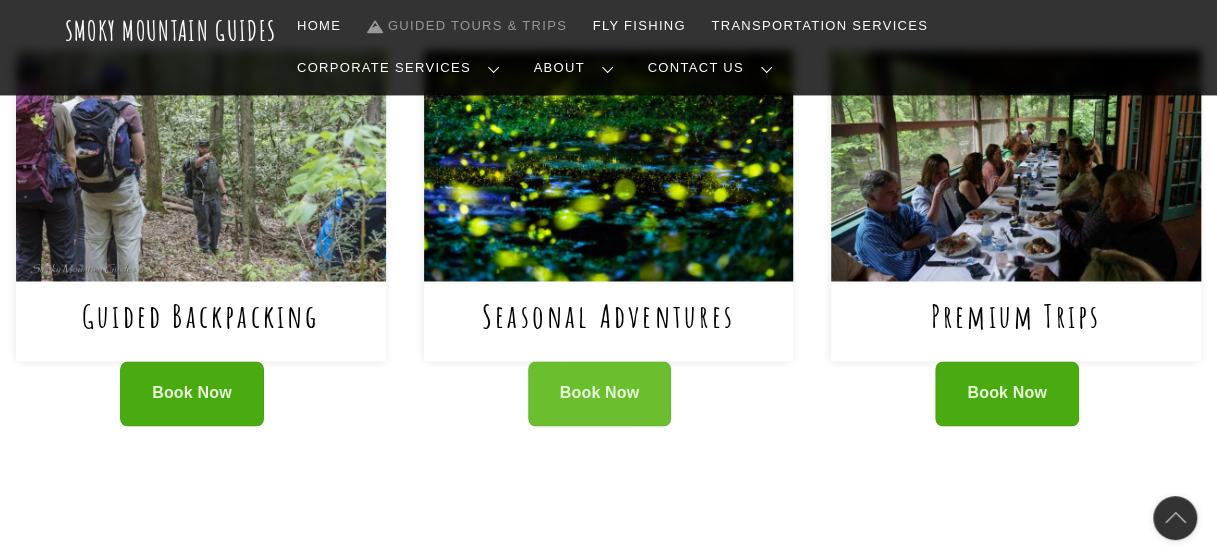 click on "Book Now" at bounding box center [600, 393] 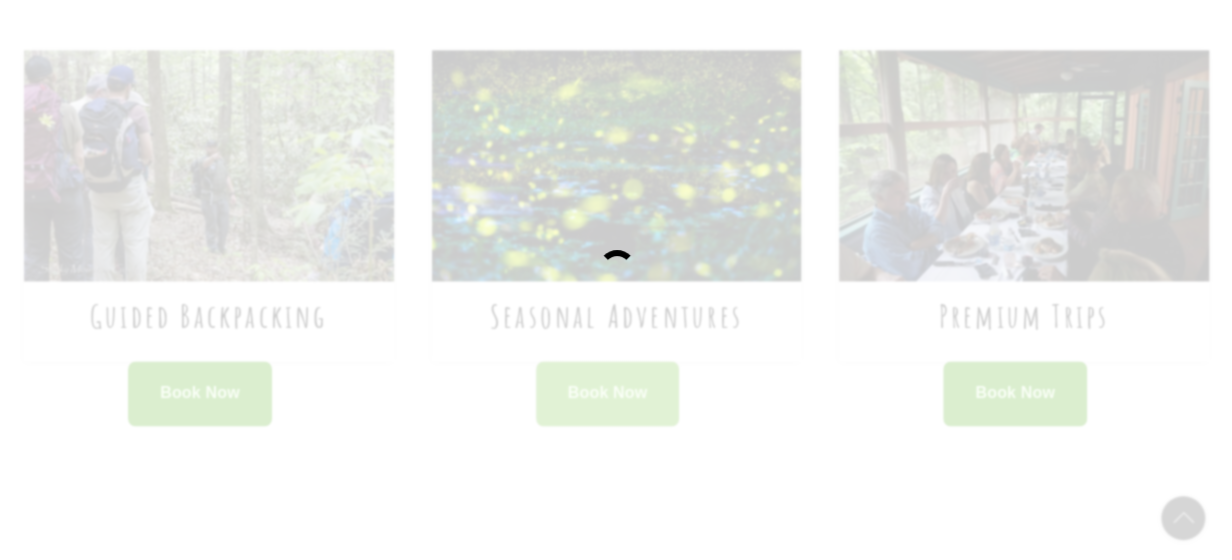 scroll, scrollTop: 1400, scrollLeft: 0, axis: vertical 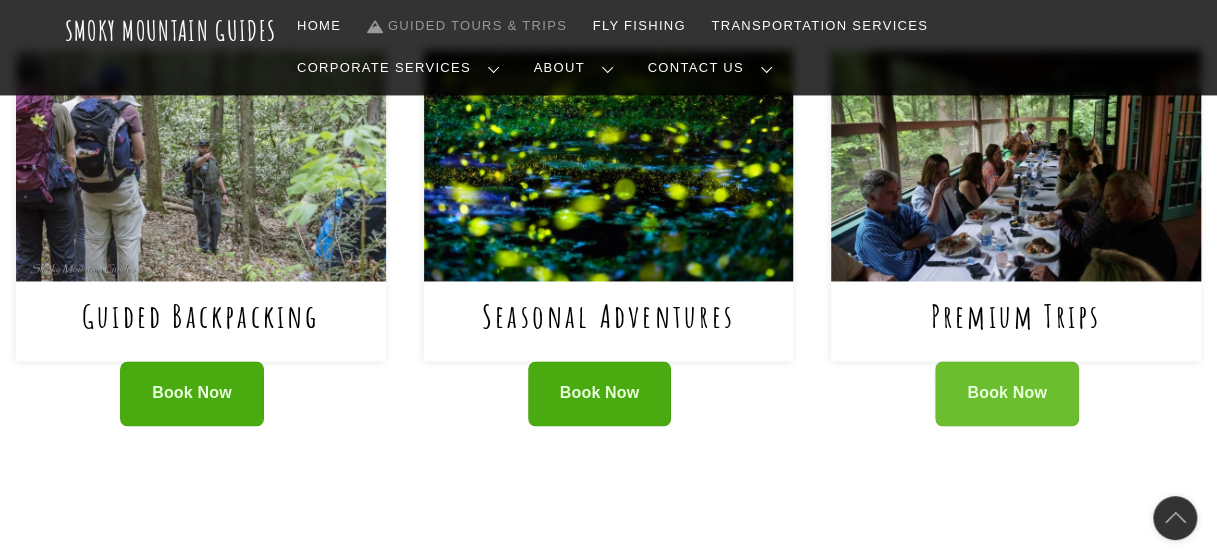 click on "Book Now" at bounding box center (1007, 393) 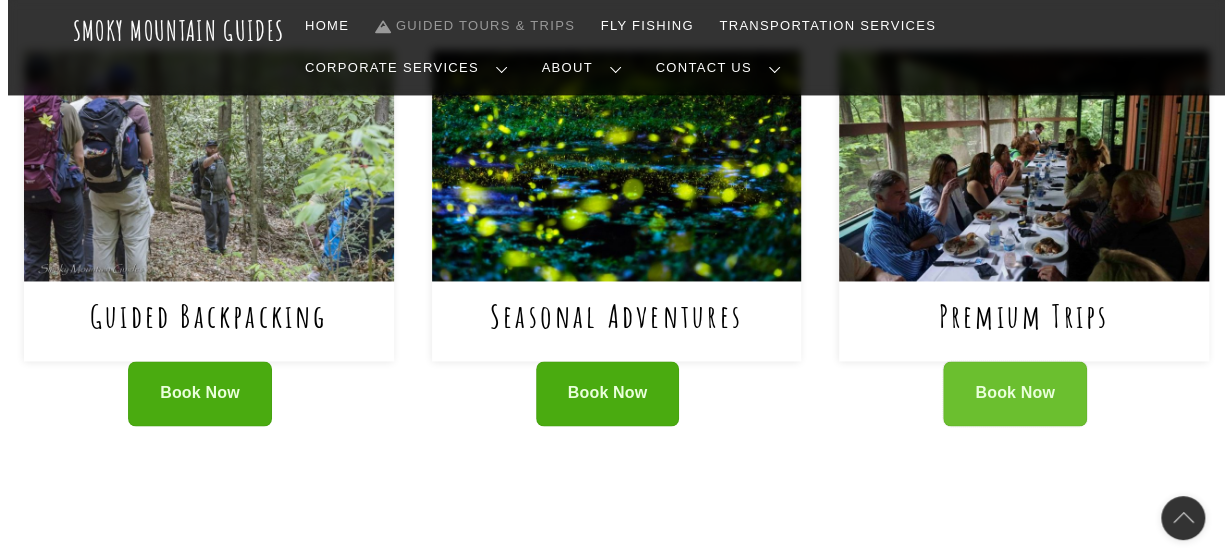 scroll, scrollTop: 1400, scrollLeft: 0, axis: vertical 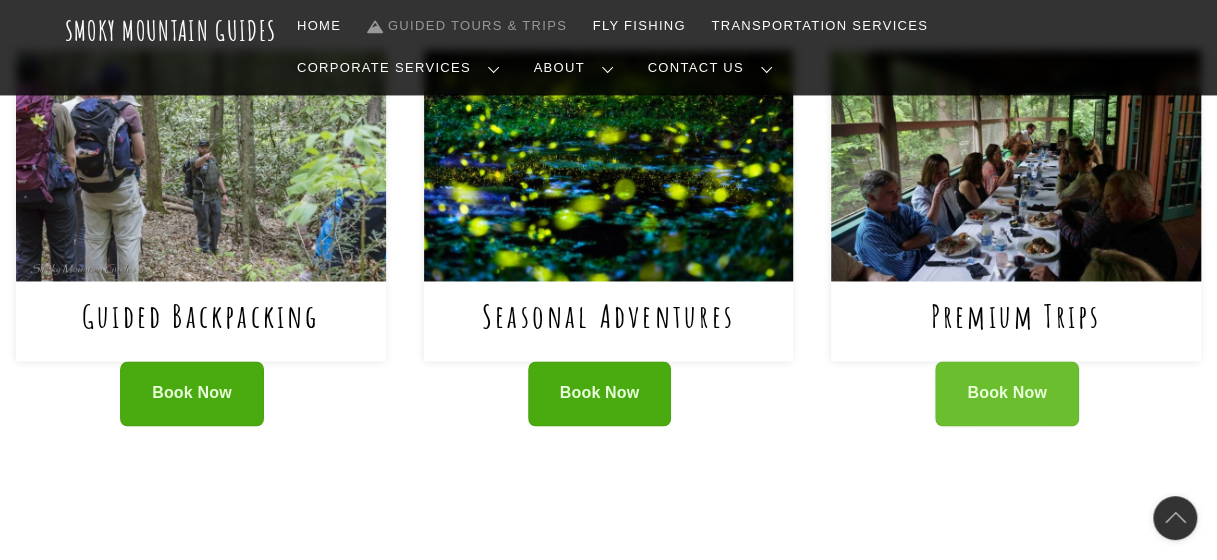 click on "Book Now" at bounding box center [1007, 393] 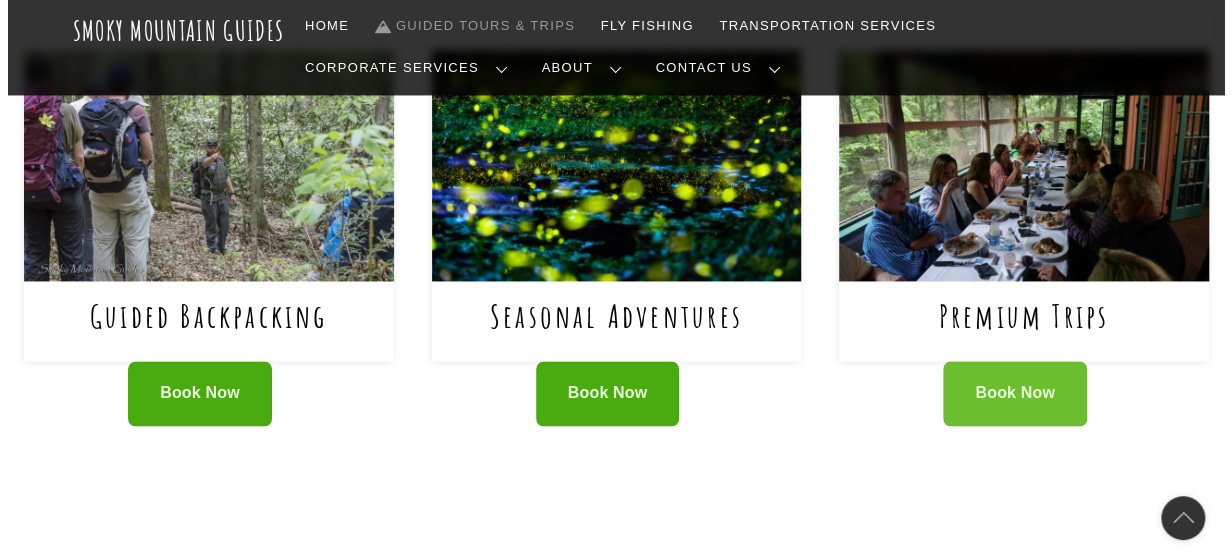 scroll, scrollTop: 1400, scrollLeft: 0, axis: vertical 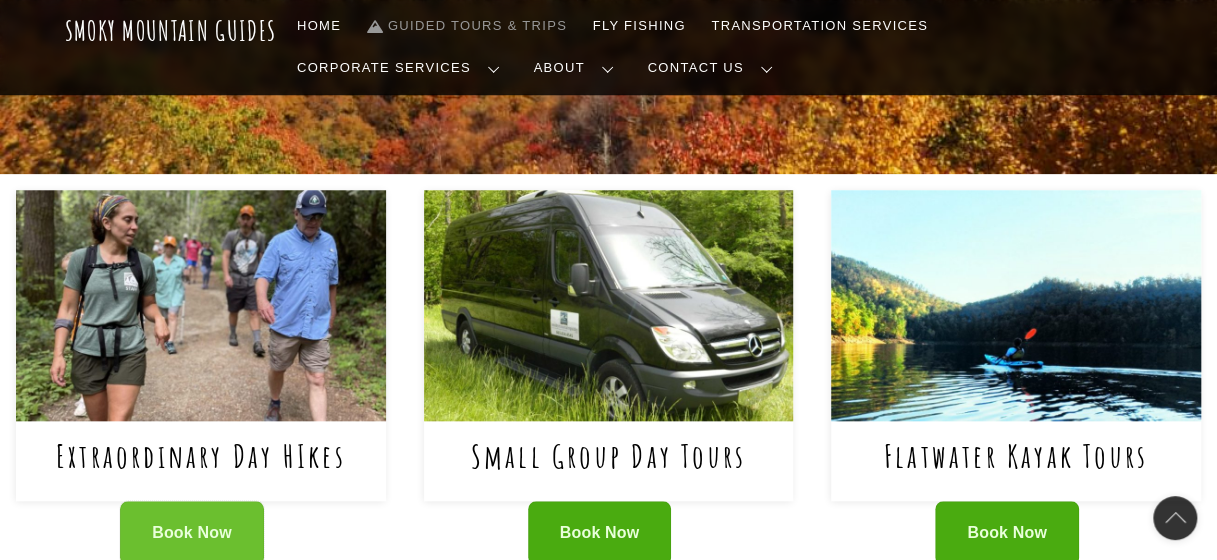 click on "Book Now" at bounding box center [192, 533] 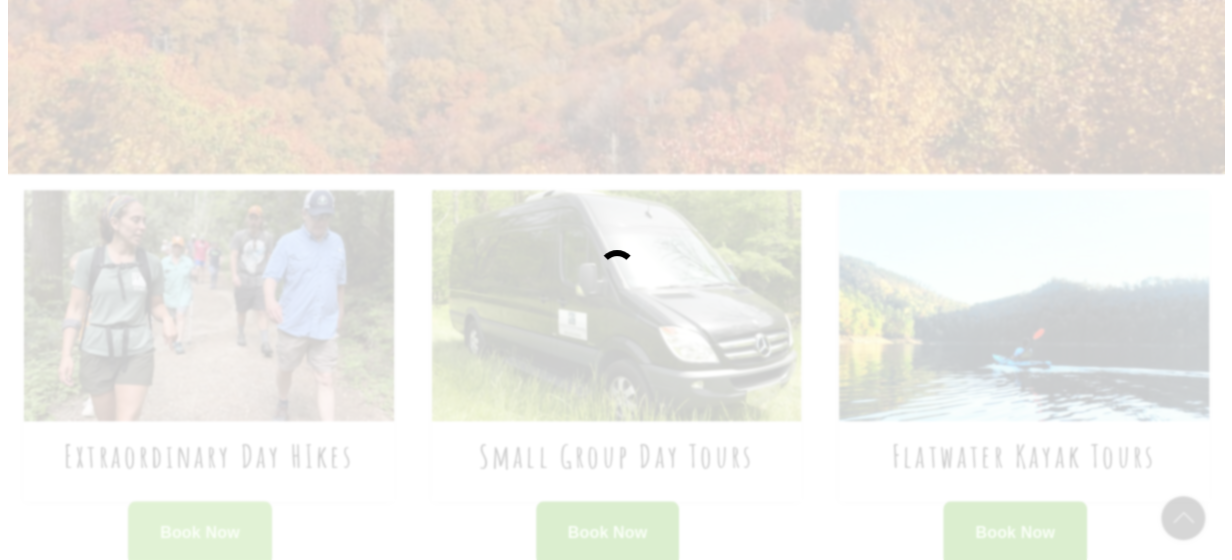 scroll, scrollTop: 800, scrollLeft: 0, axis: vertical 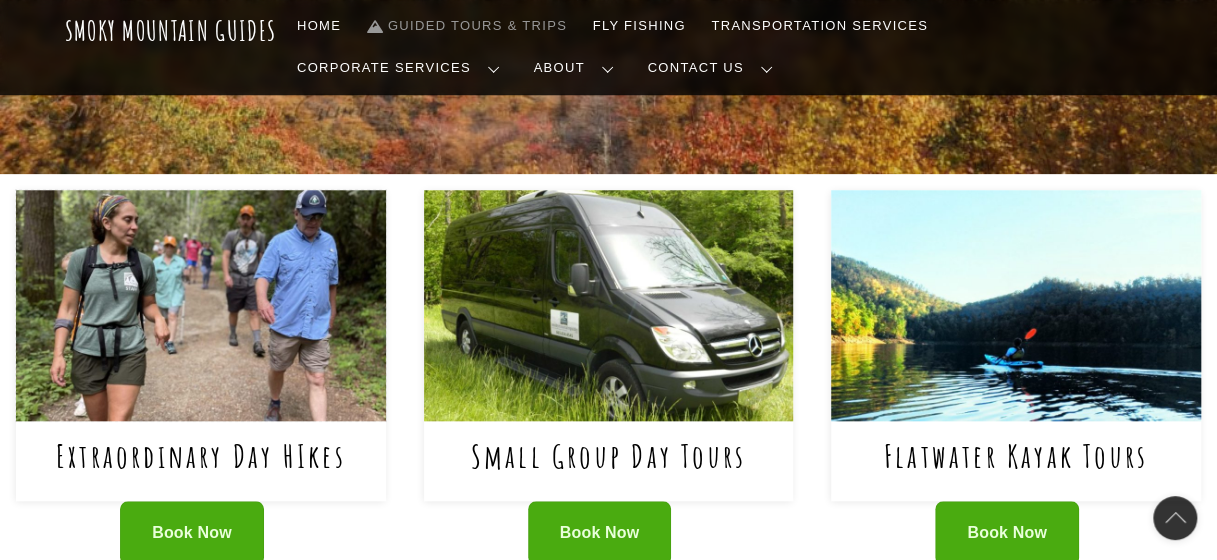 click at bounding box center (201, 305) 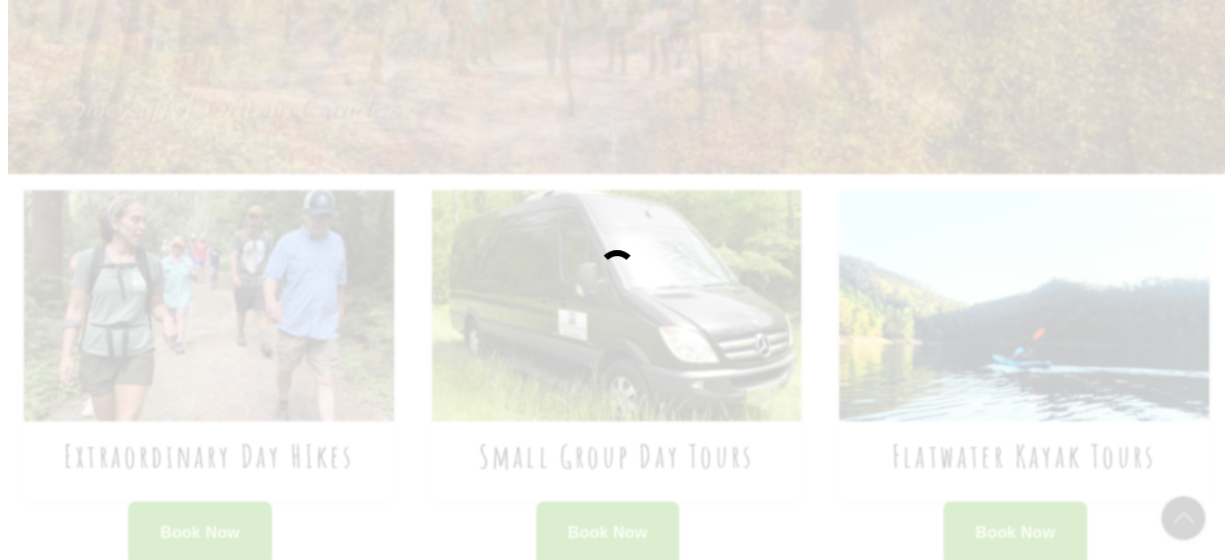 scroll, scrollTop: 800, scrollLeft: 0, axis: vertical 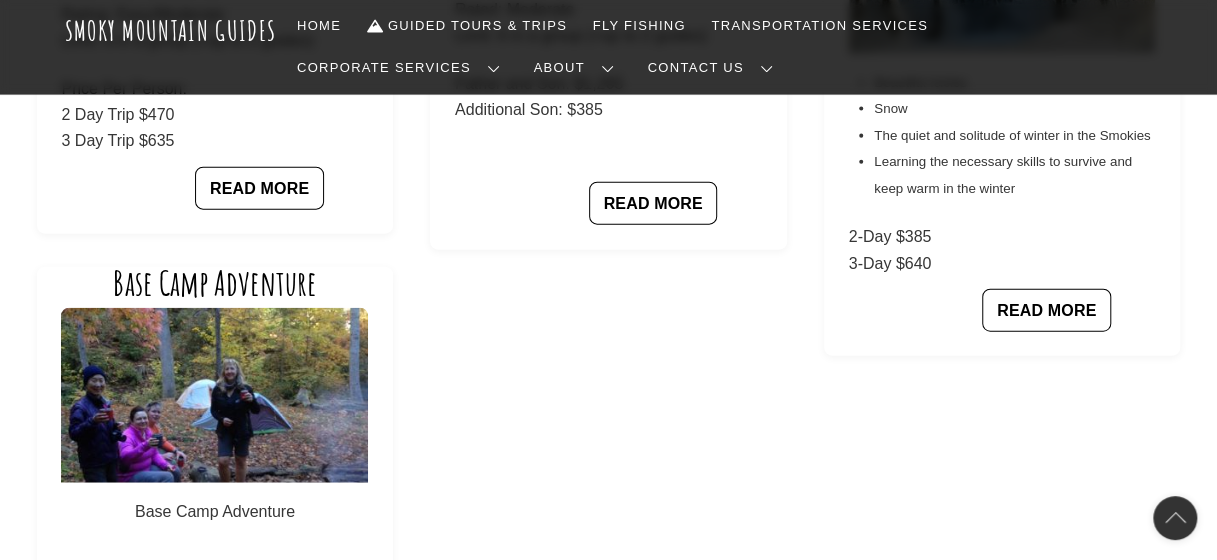 click on "Base Camp Adventure
Base Camp Adventure" at bounding box center [214, 422] 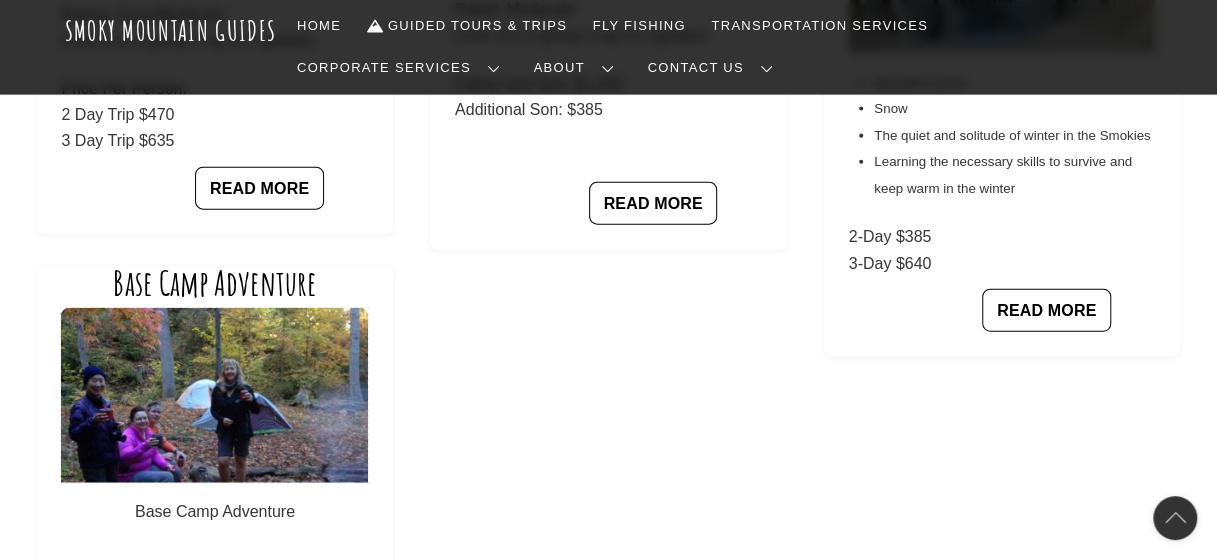 click at bounding box center [214, 395] 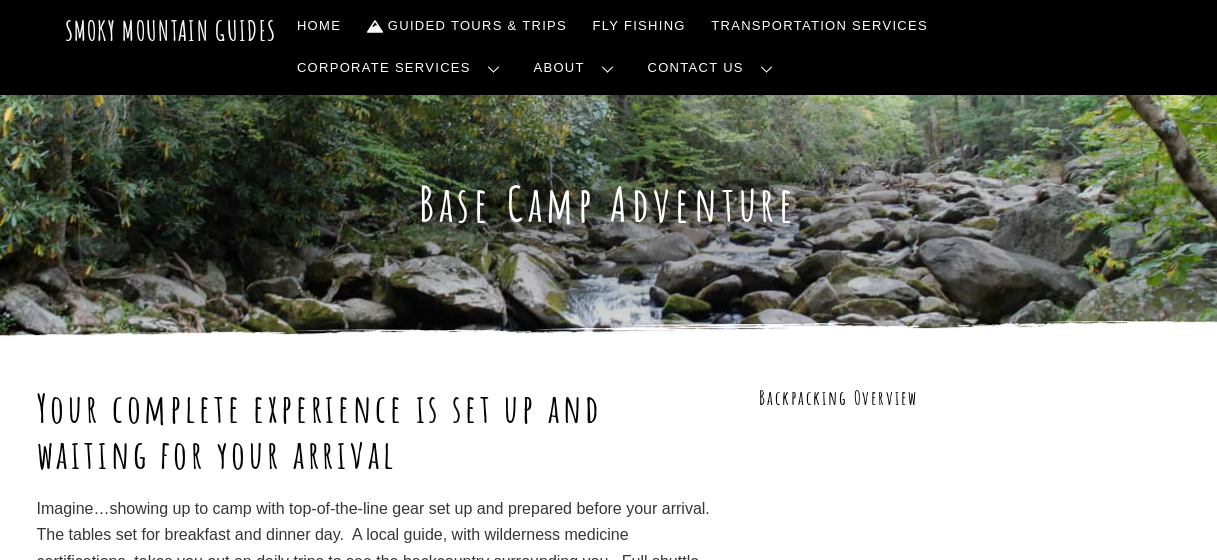 scroll, scrollTop: 0, scrollLeft: 0, axis: both 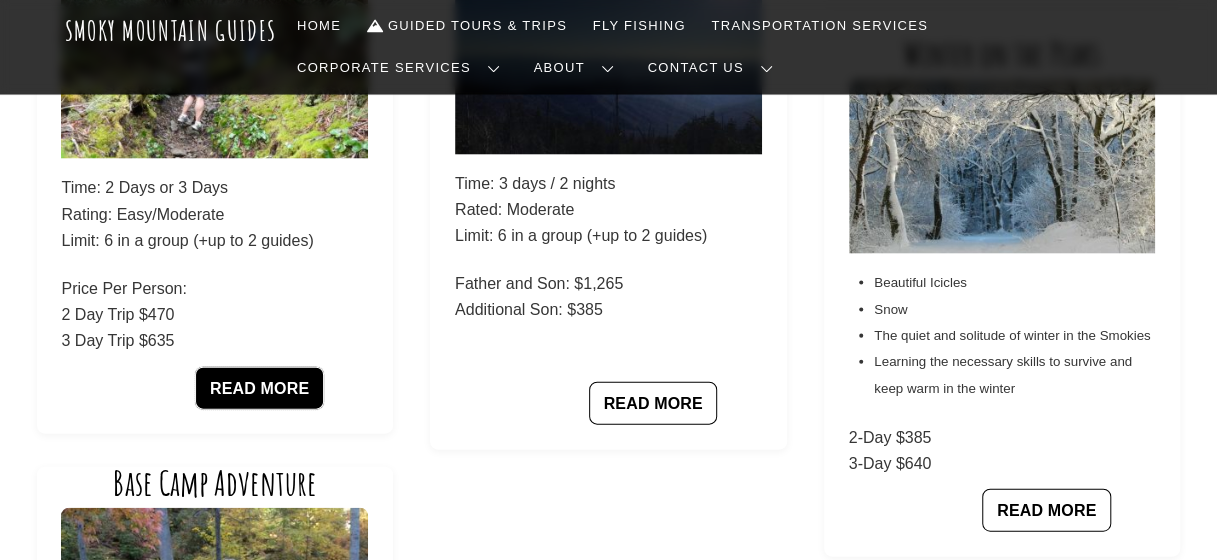 click on "READ MORE" at bounding box center (259, 388) 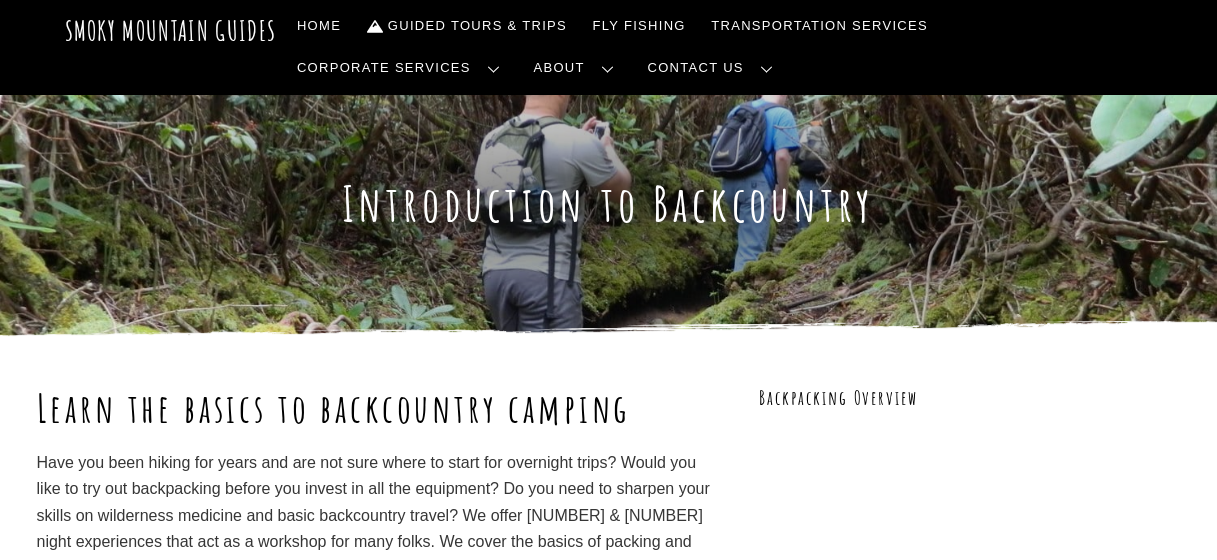 scroll, scrollTop: 0, scrollLeft: 0, axis: both 